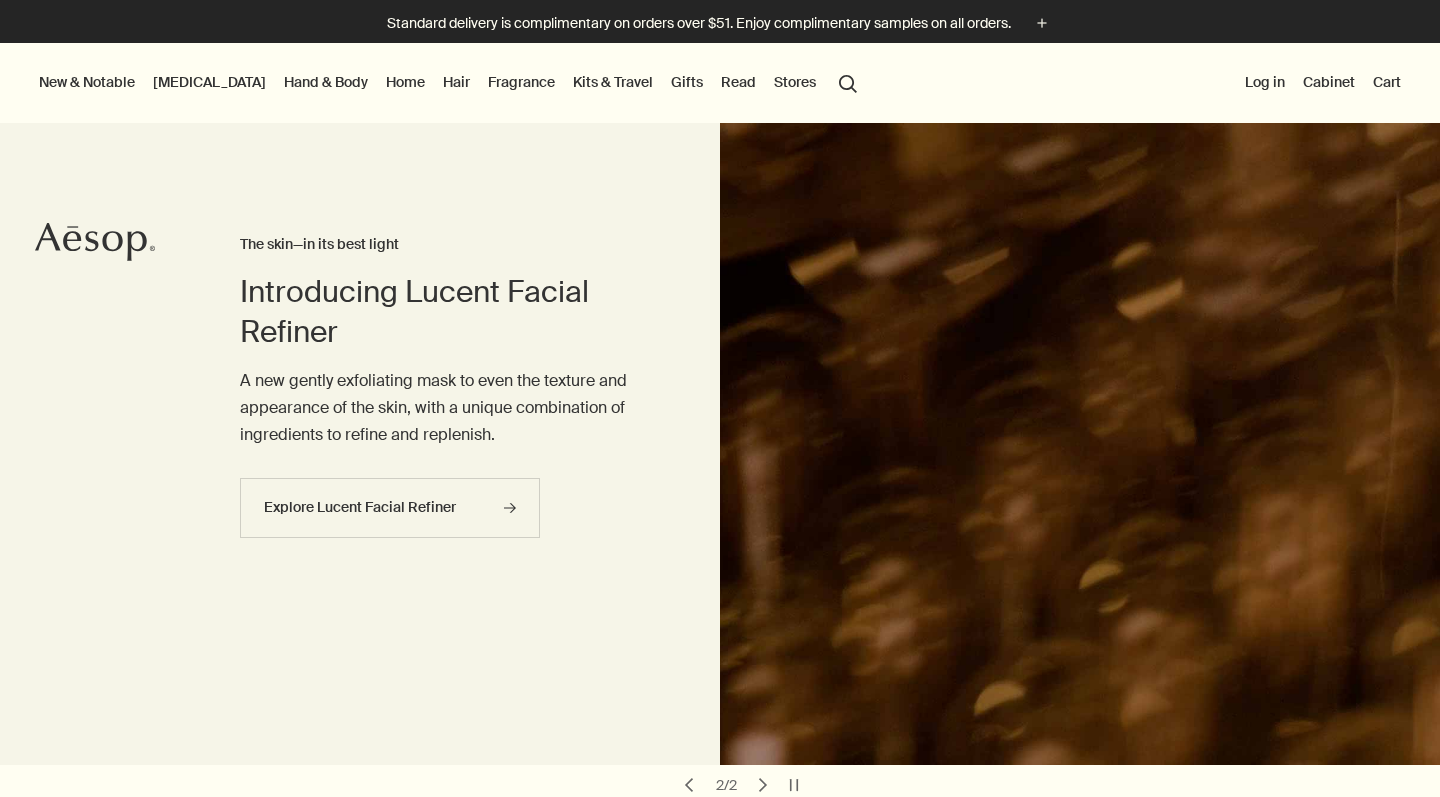 scroll, scrollTop: 117, scrollLeft: 0, axis: vertical 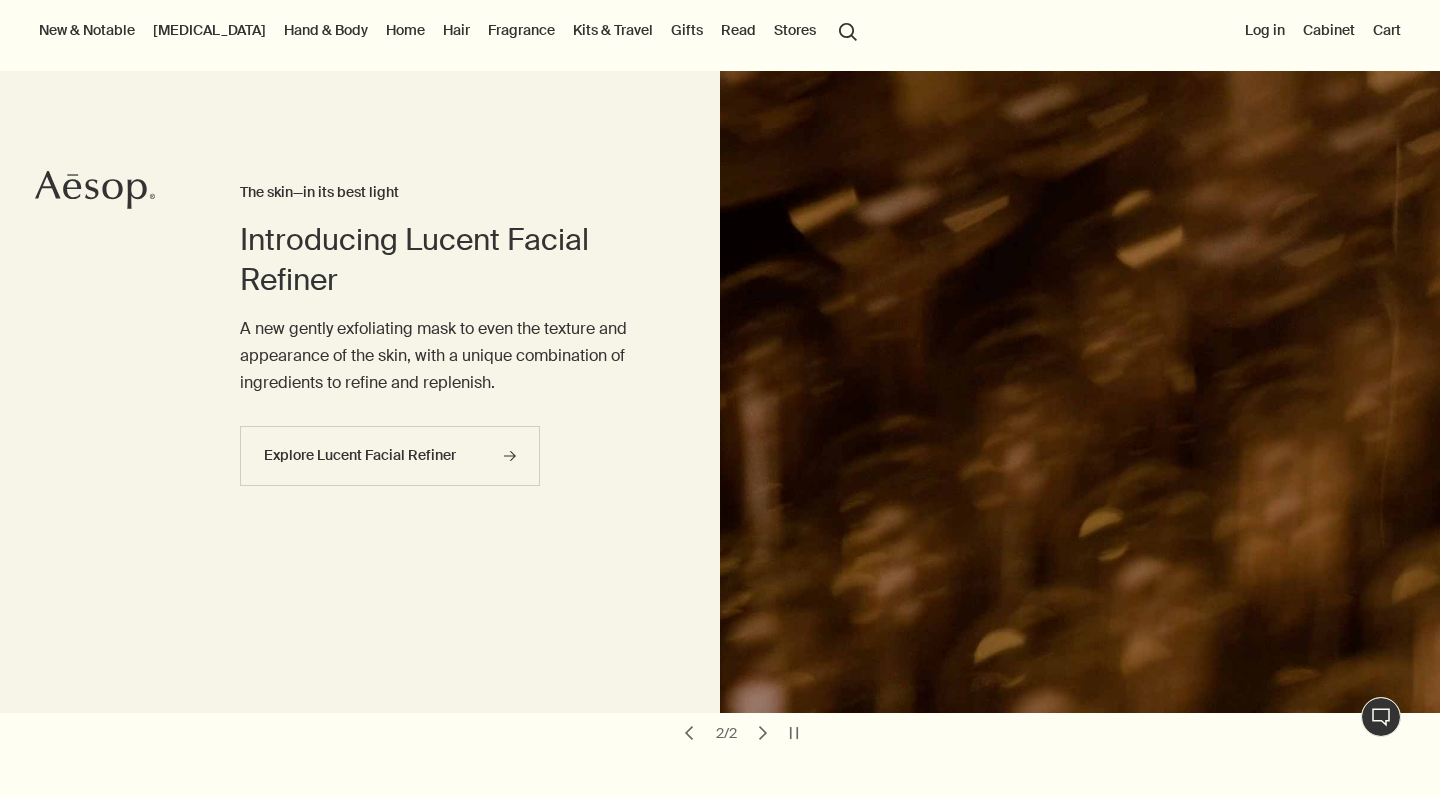 click on "pauseSlim" at bounding box center [794, 733] 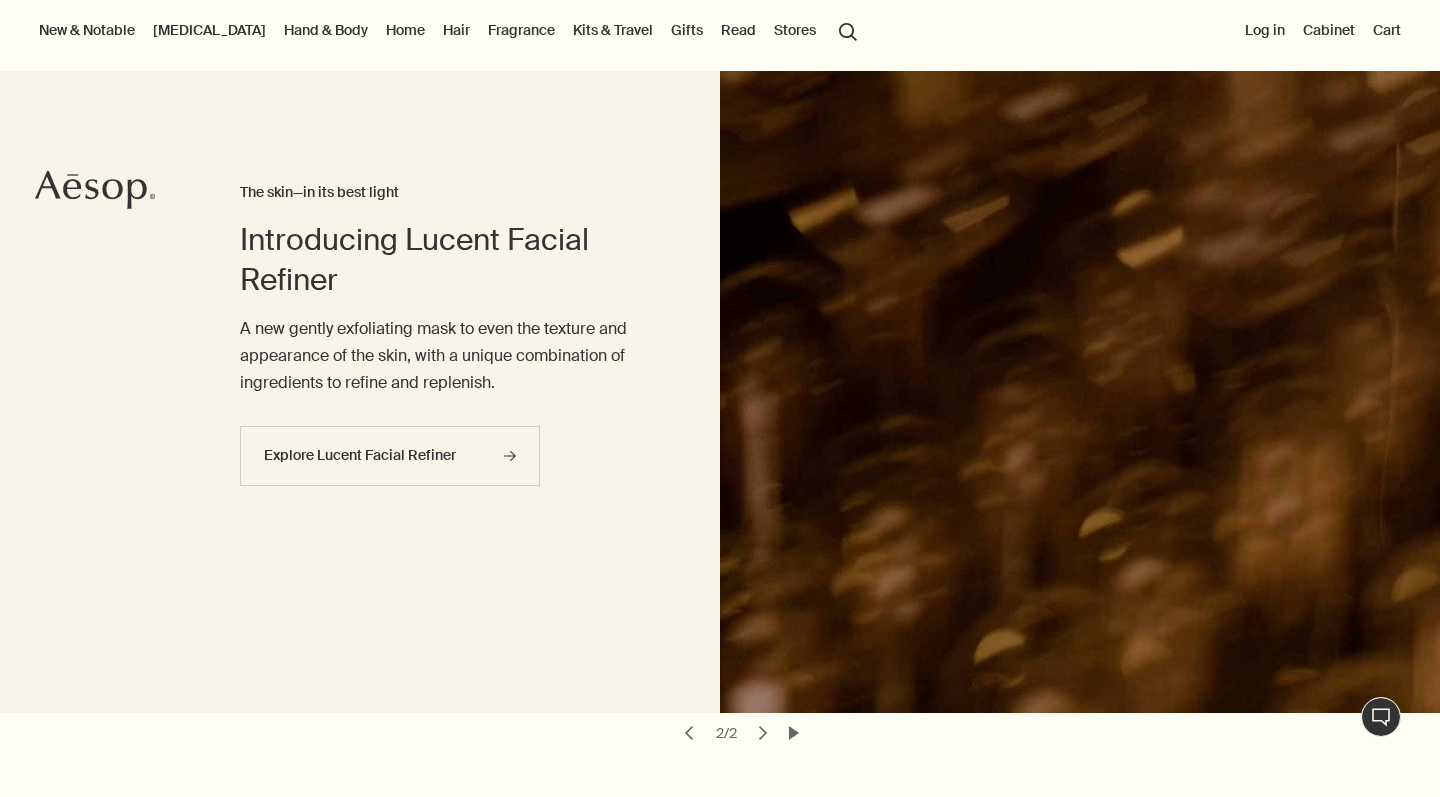 click on "play" at bounding box center (794, 733) 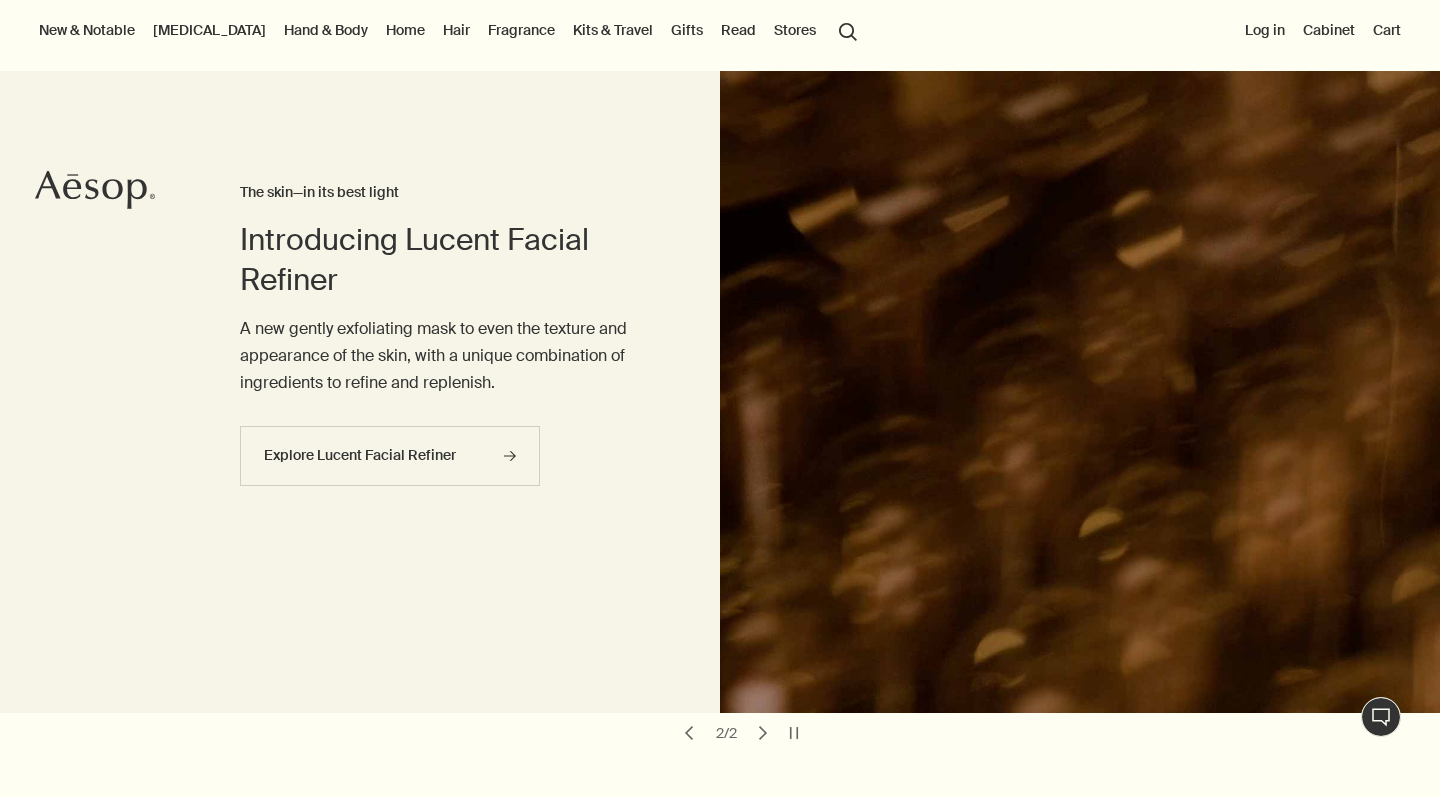 click on "chevron" at bounding box center (689, 733) 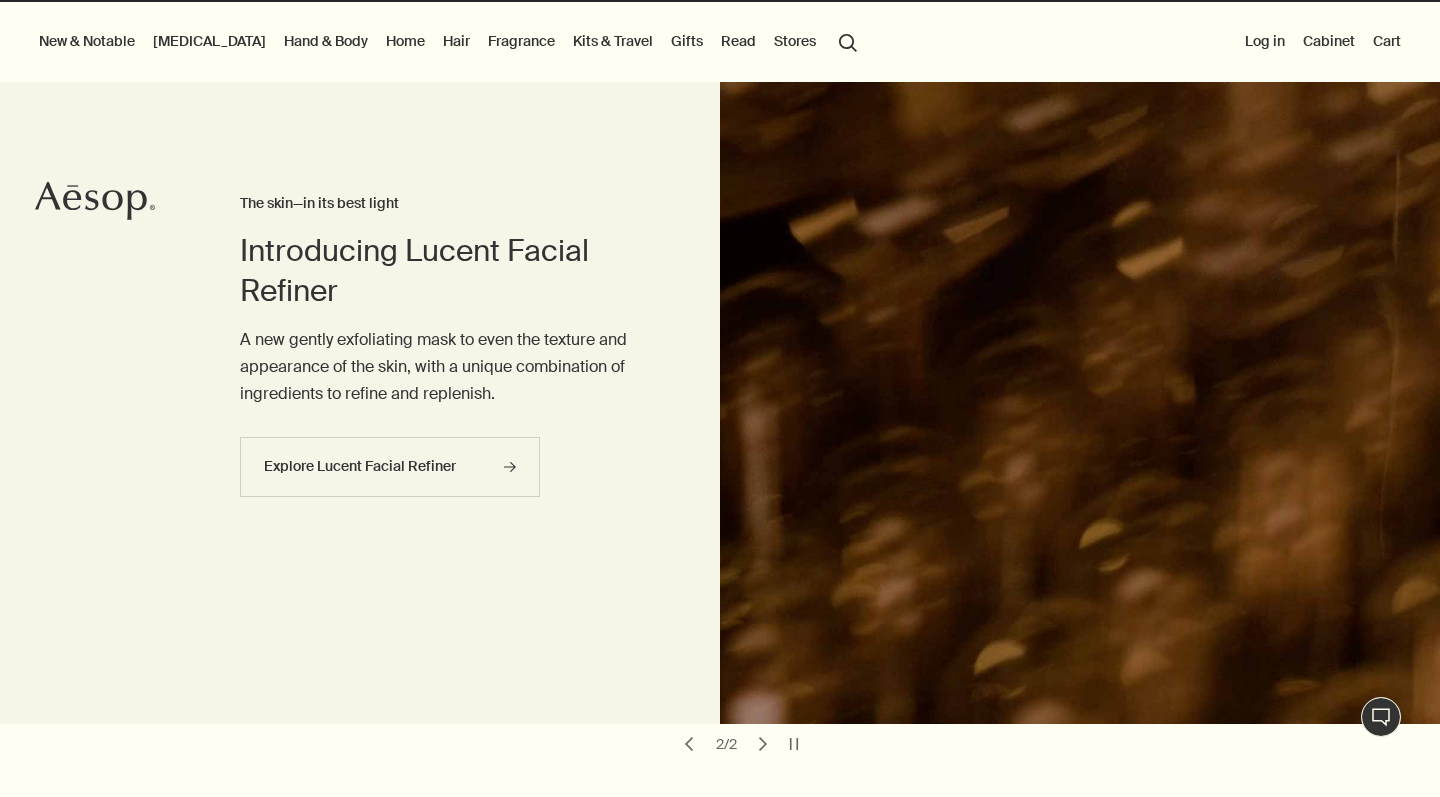scroll, scrollTop: 37, scrollLeft: 0, axis: vertical 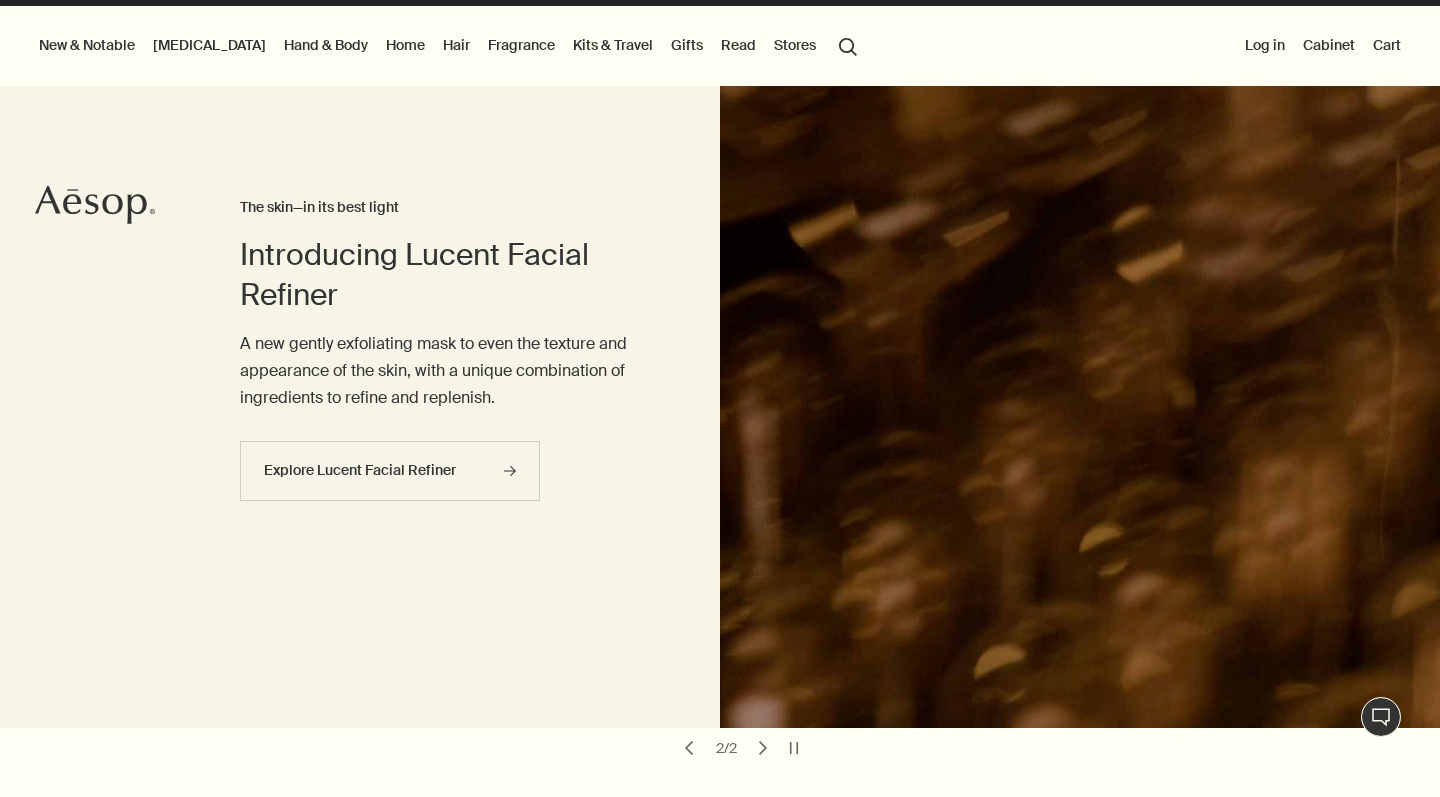 click on "chevron" at bounding box center (763, 748) 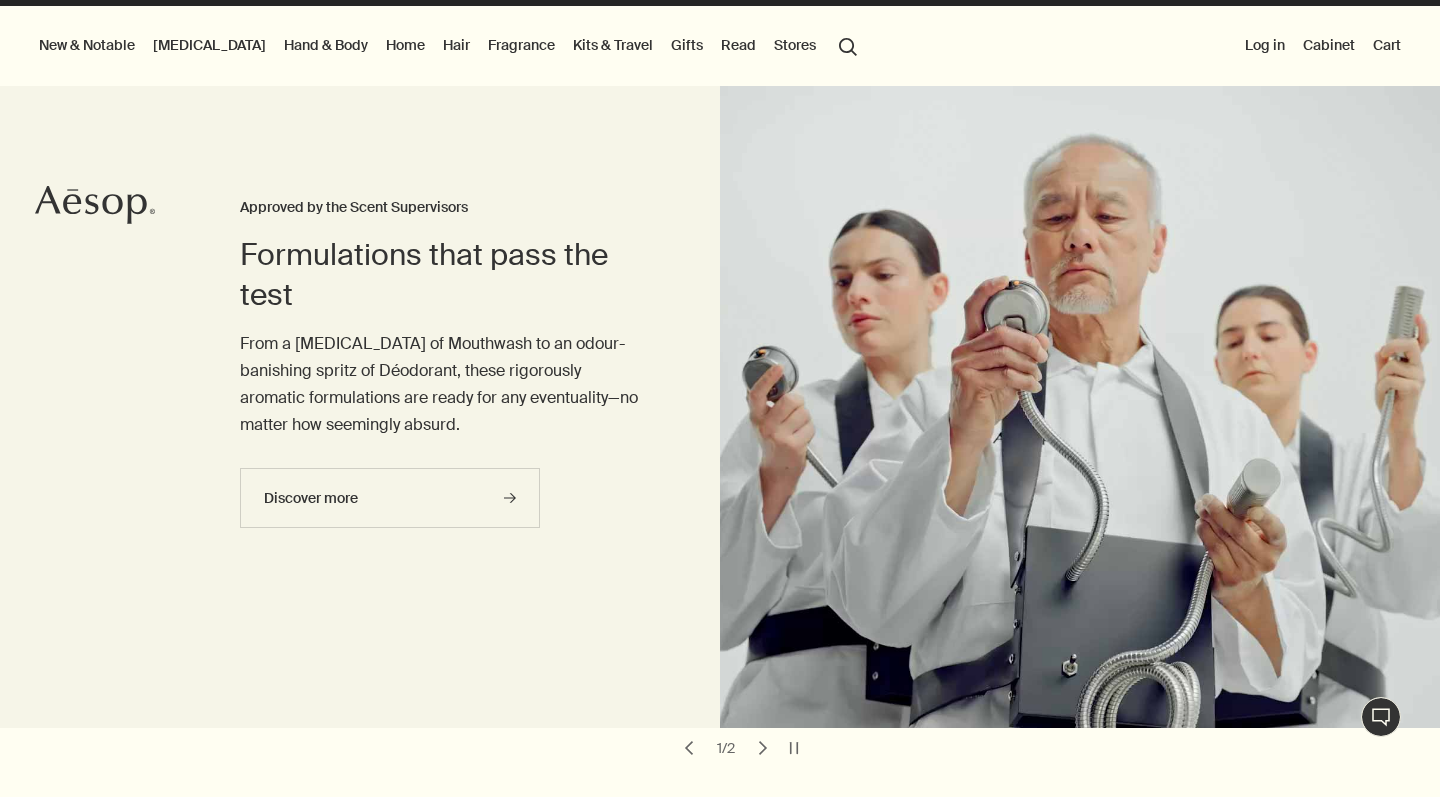 click on "chevron" at bounding box center [763, 748] 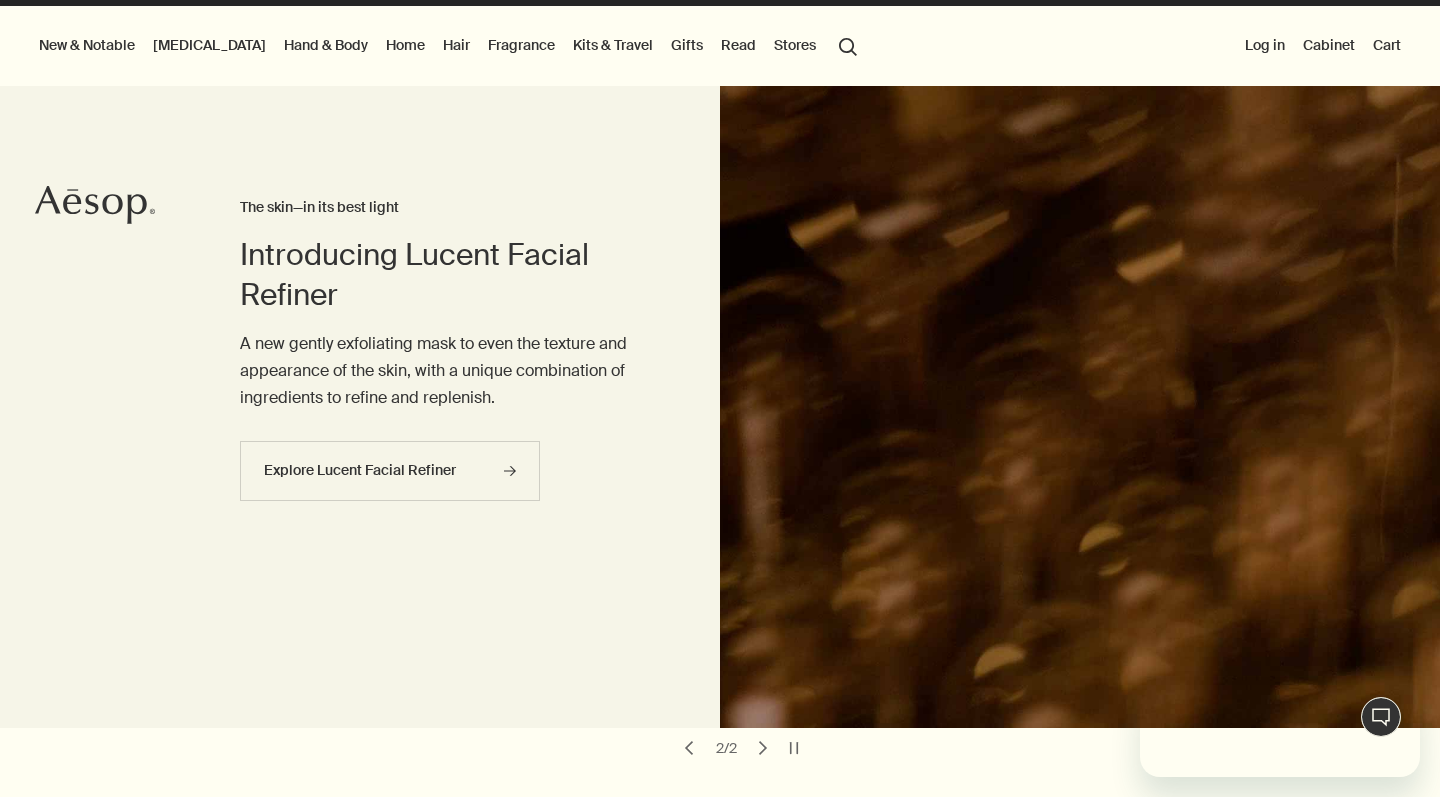 scroll, scrollTop: 0, scrollLeft: 0, axis: both 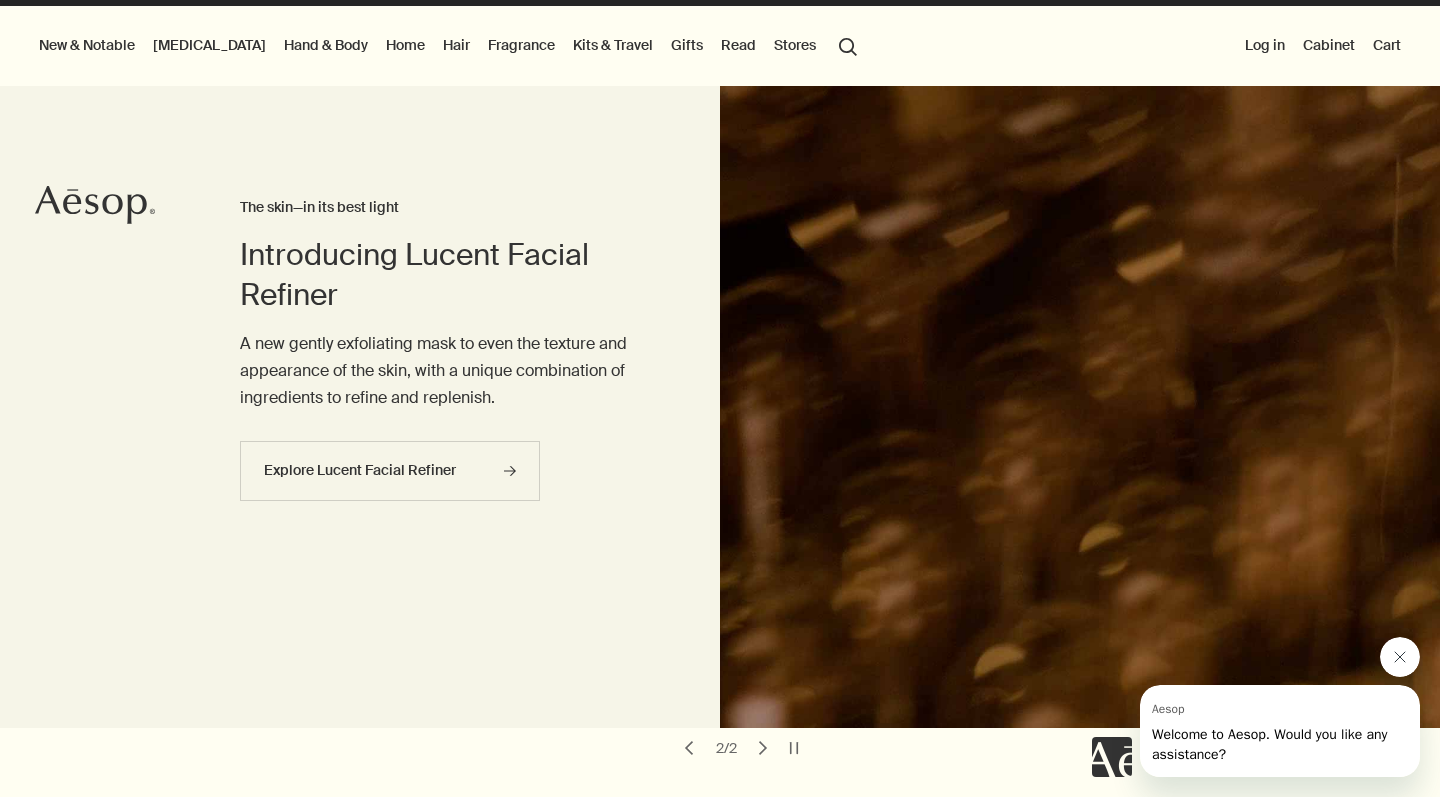 click 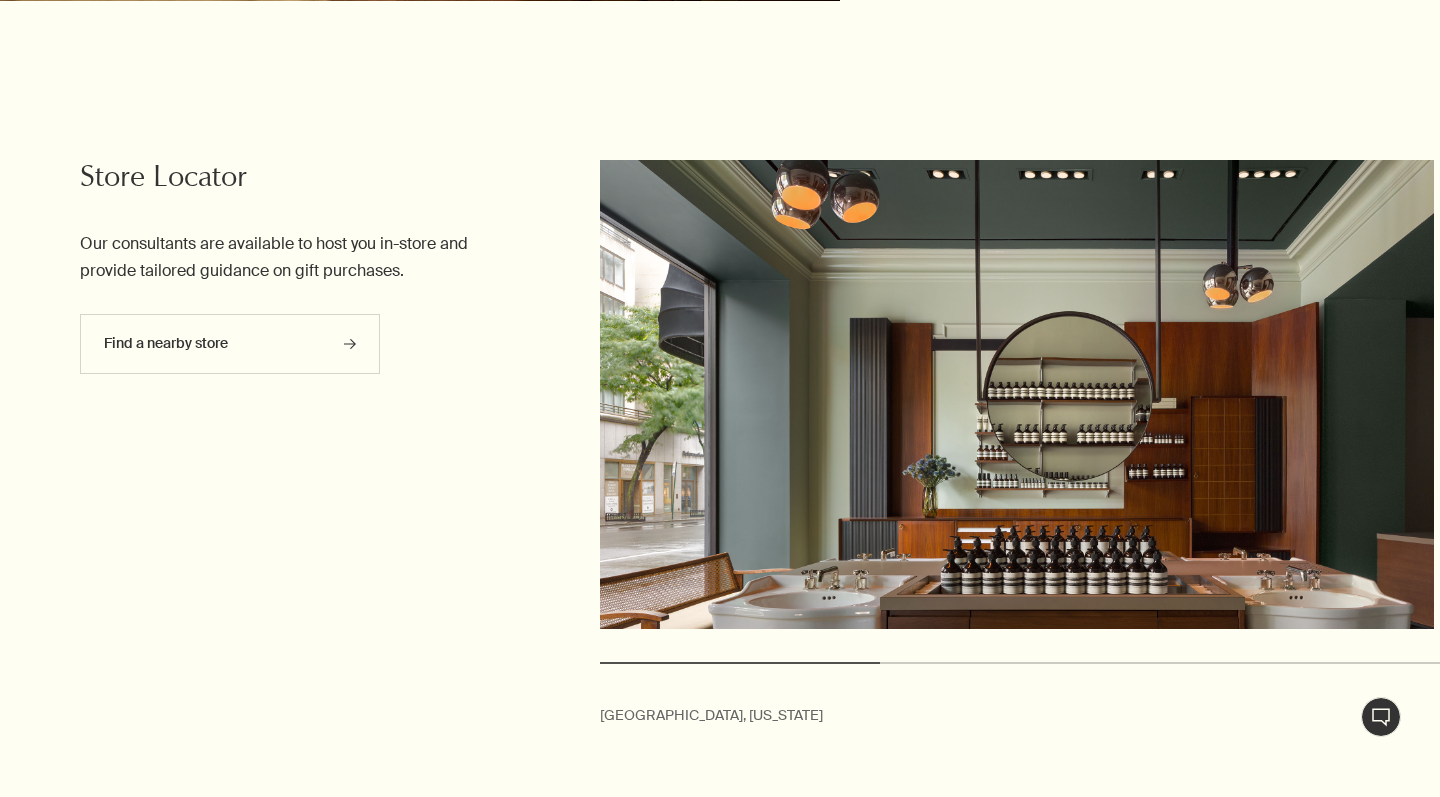 scroll, scrollTop: 4356, scrollLeft: 0, axis: vertical 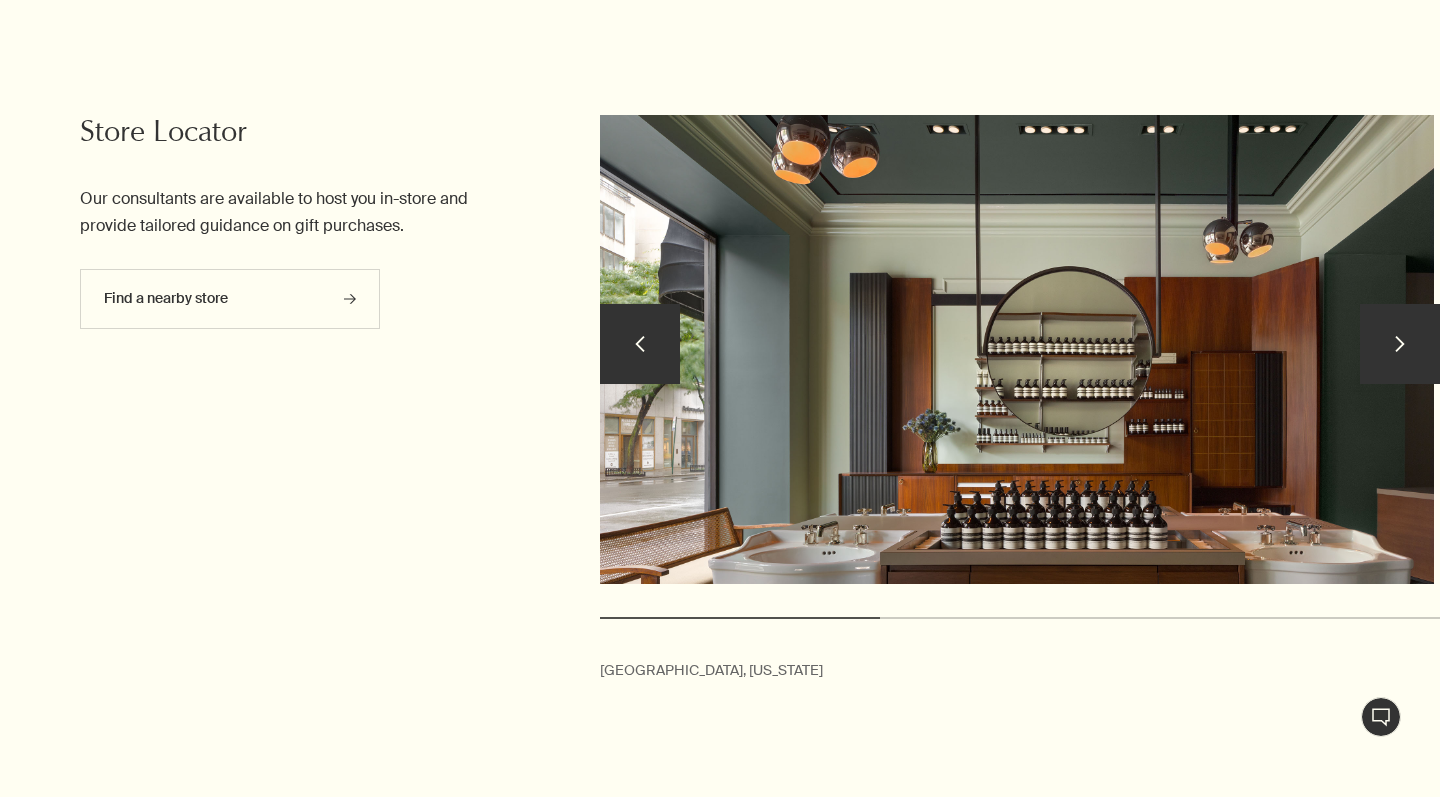 click on "chevron" at bounding box center [1400, 344] 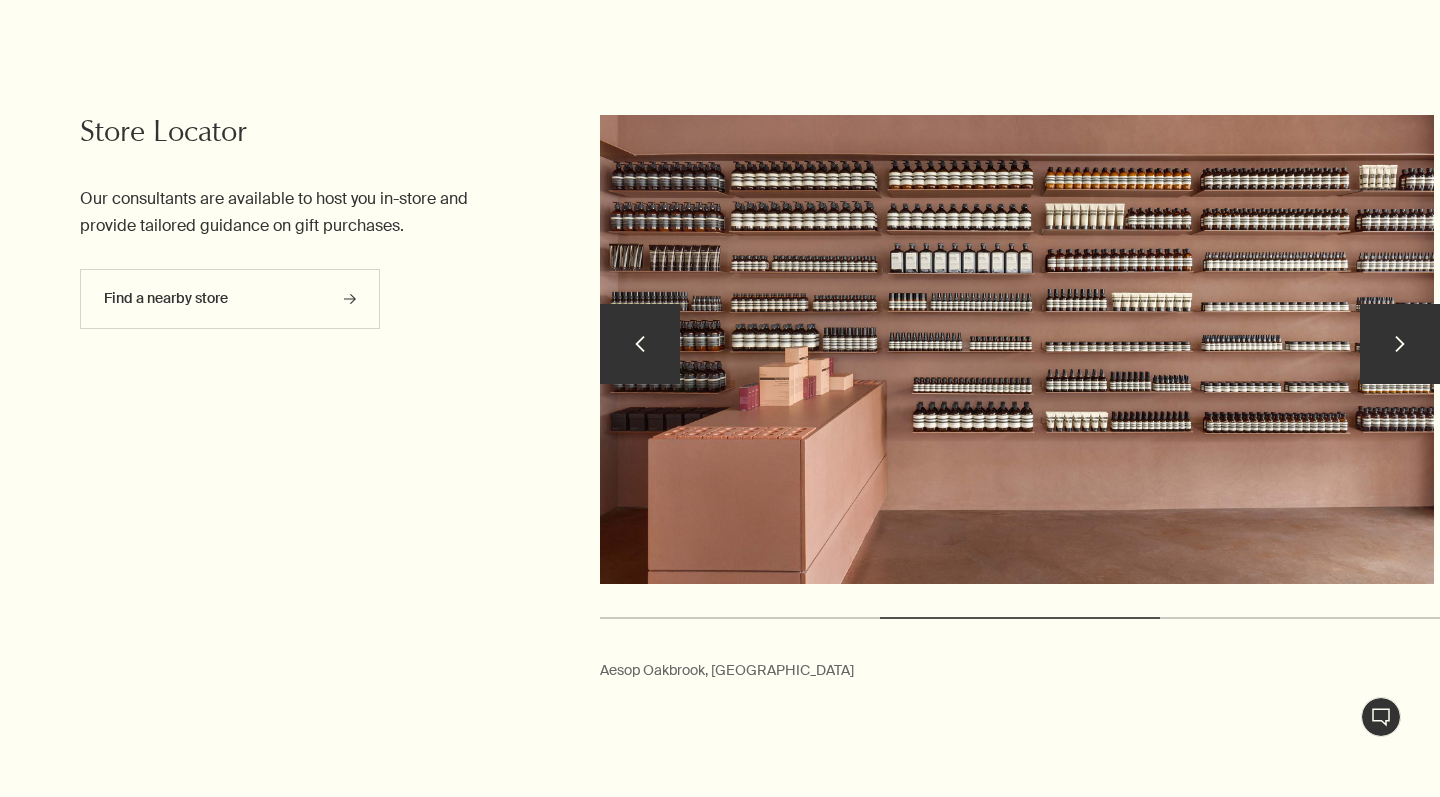 click on "chevron" at bounding box center [1400, 344] 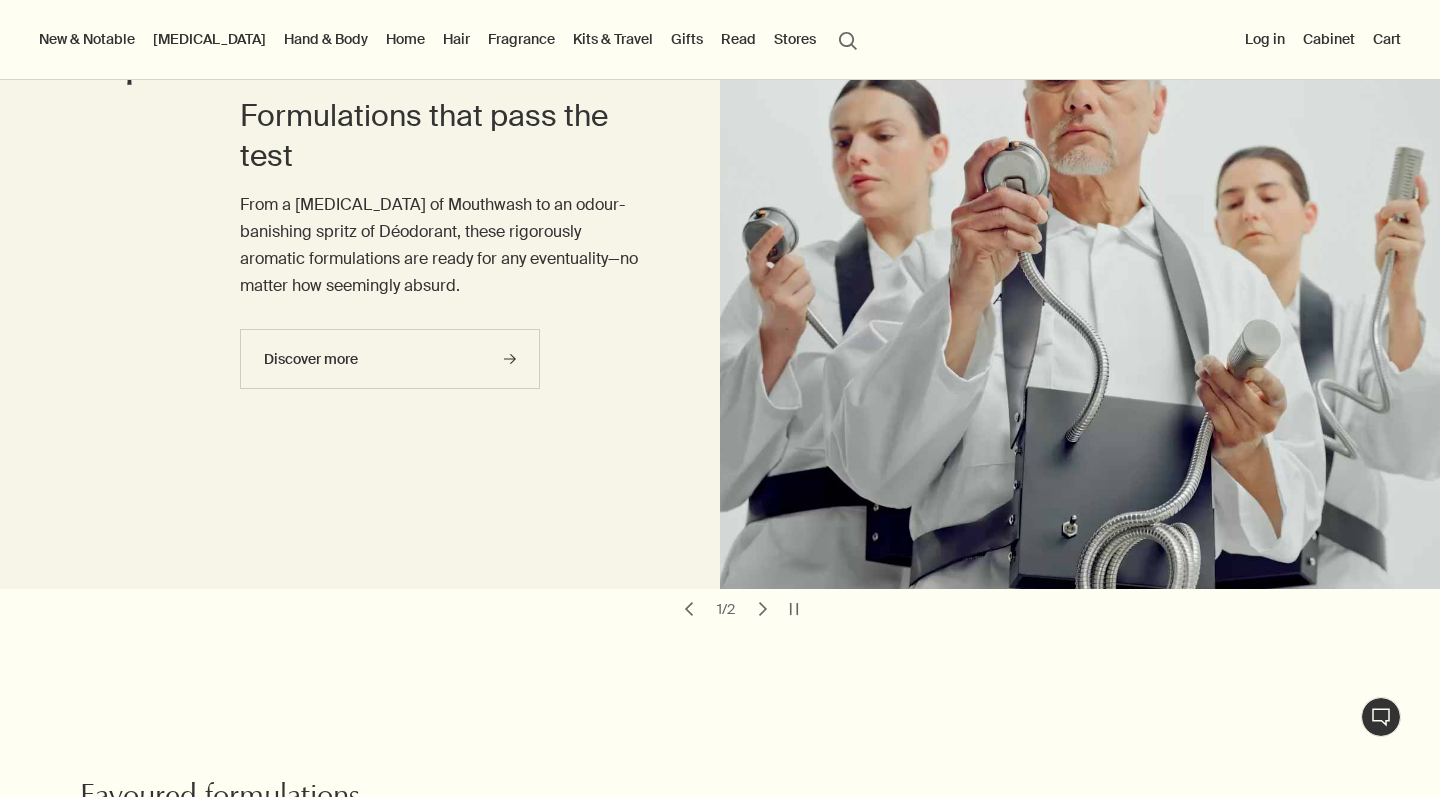 scroll, scrollTop: 0, scrollLeft: 0, axis: both 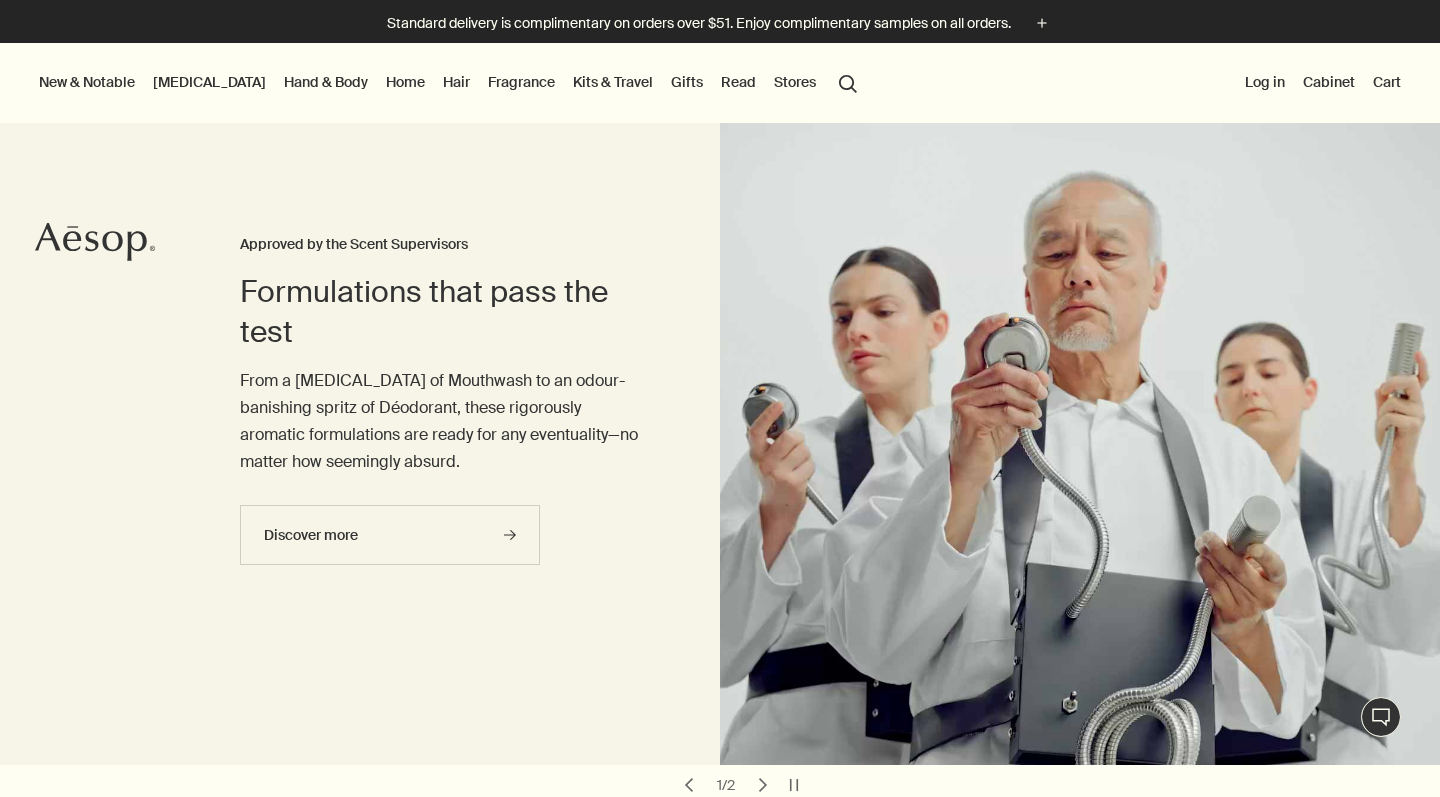 click on "New & Notable" at bounding box center (87, 82) 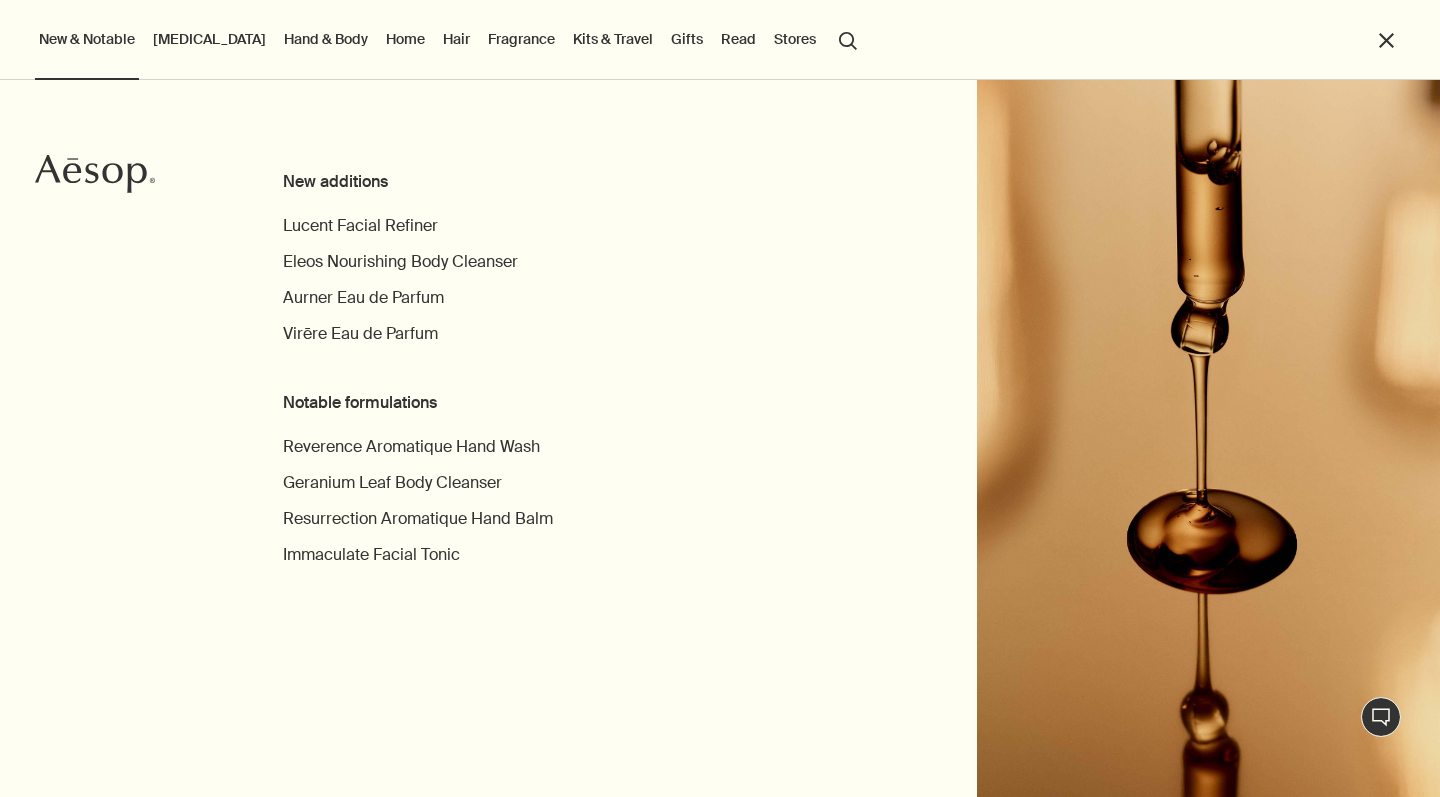 click on "Gifts" at bounding box center [687, 39] 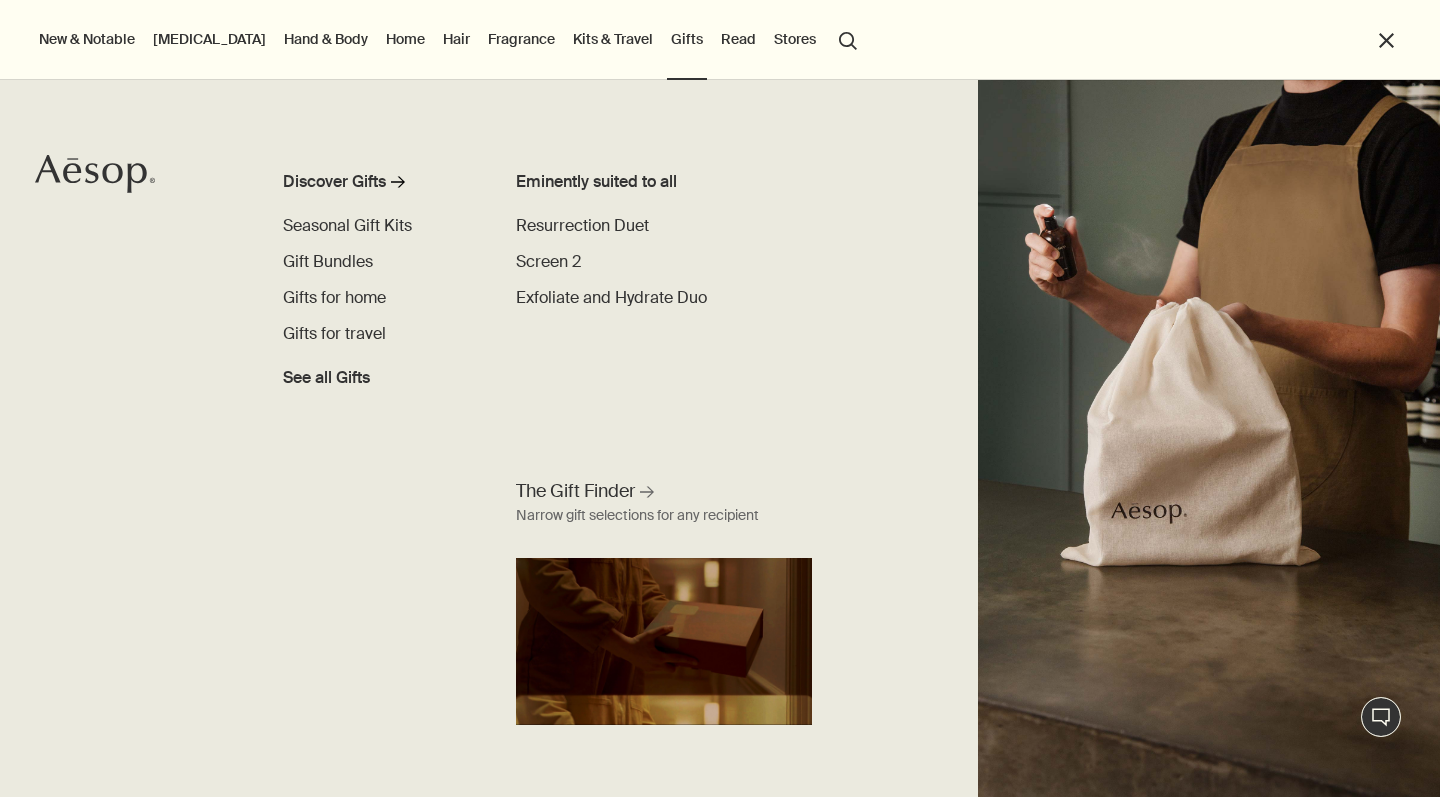 click on "Read" at bounding box center [738, 39] 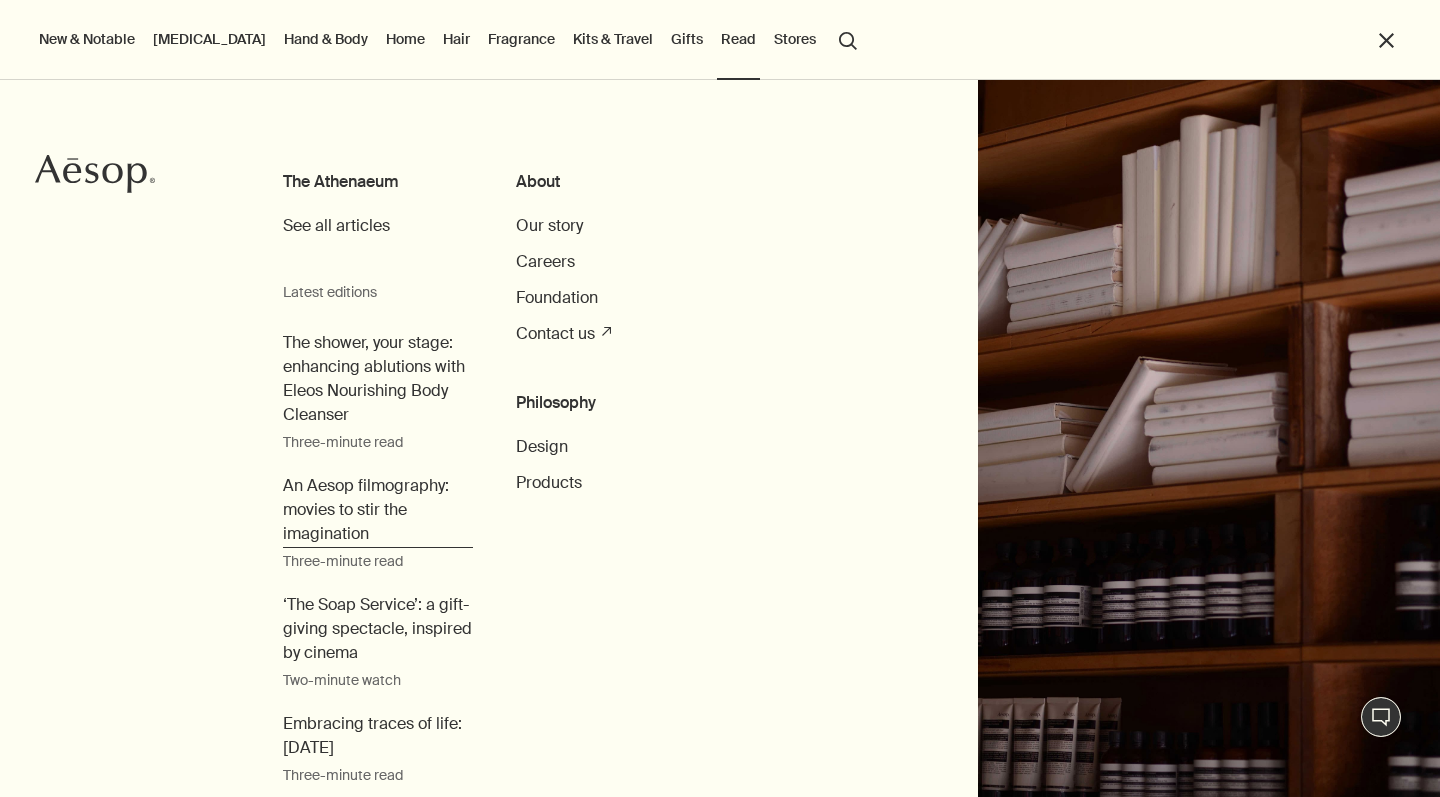 click on "An Aesop filmography: movies to stir the imagination" at bounding box center (377, 510) 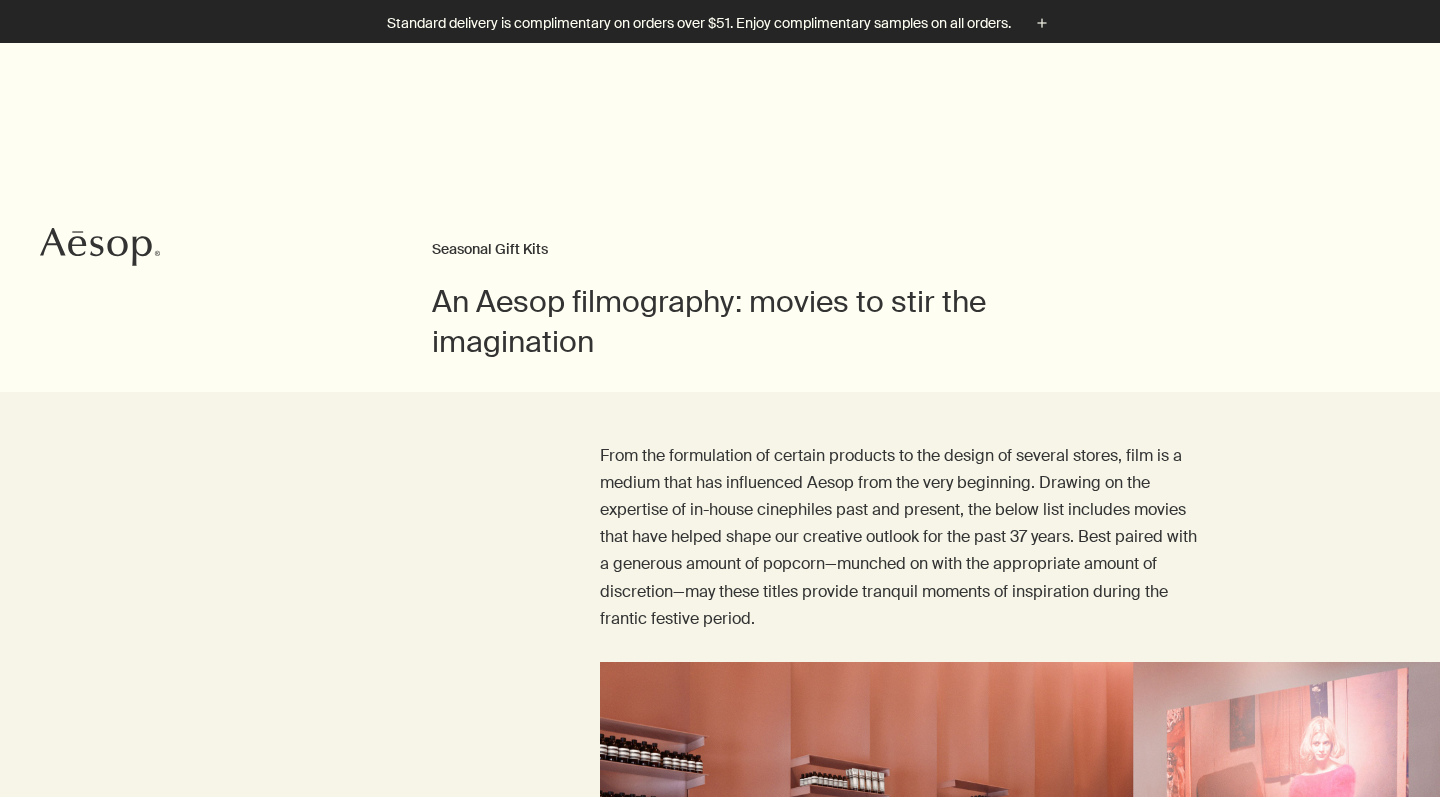 scroll, scrollTop: 412, scrollLeft: 0, axis: vertical 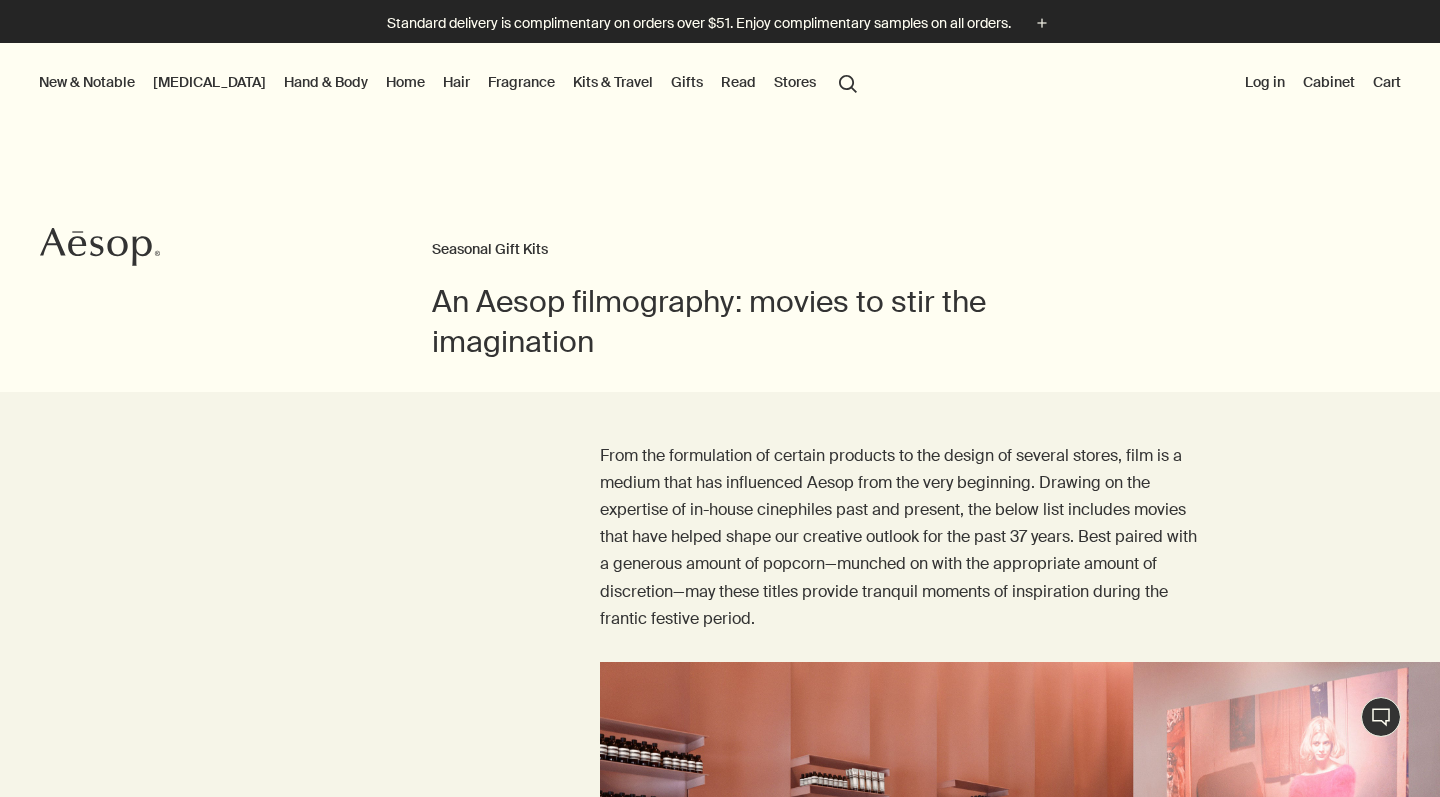 click on "Read" at bounding box center [738, 82] 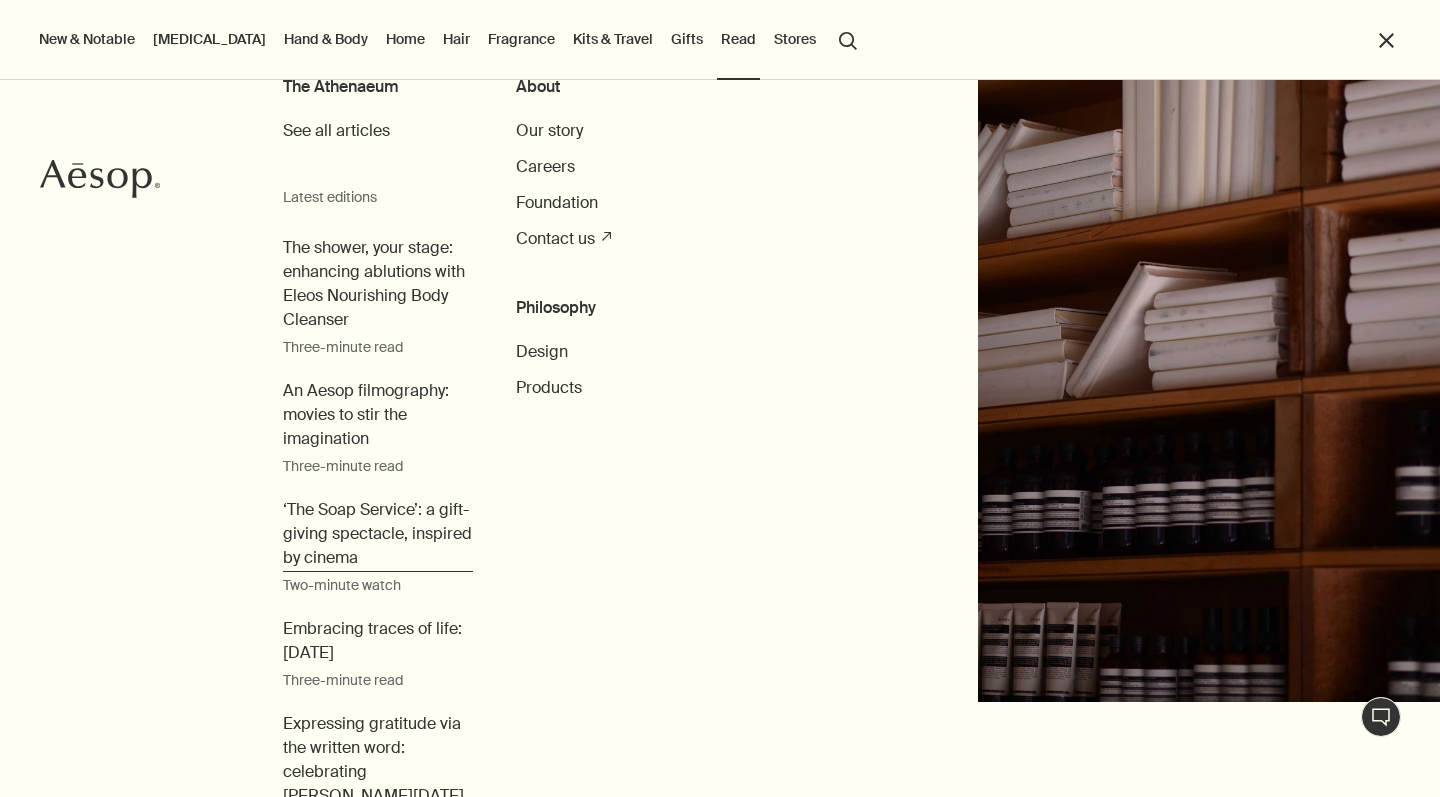 scroll, scrollTop: 130, scrollLeft: 0, axis: vertical 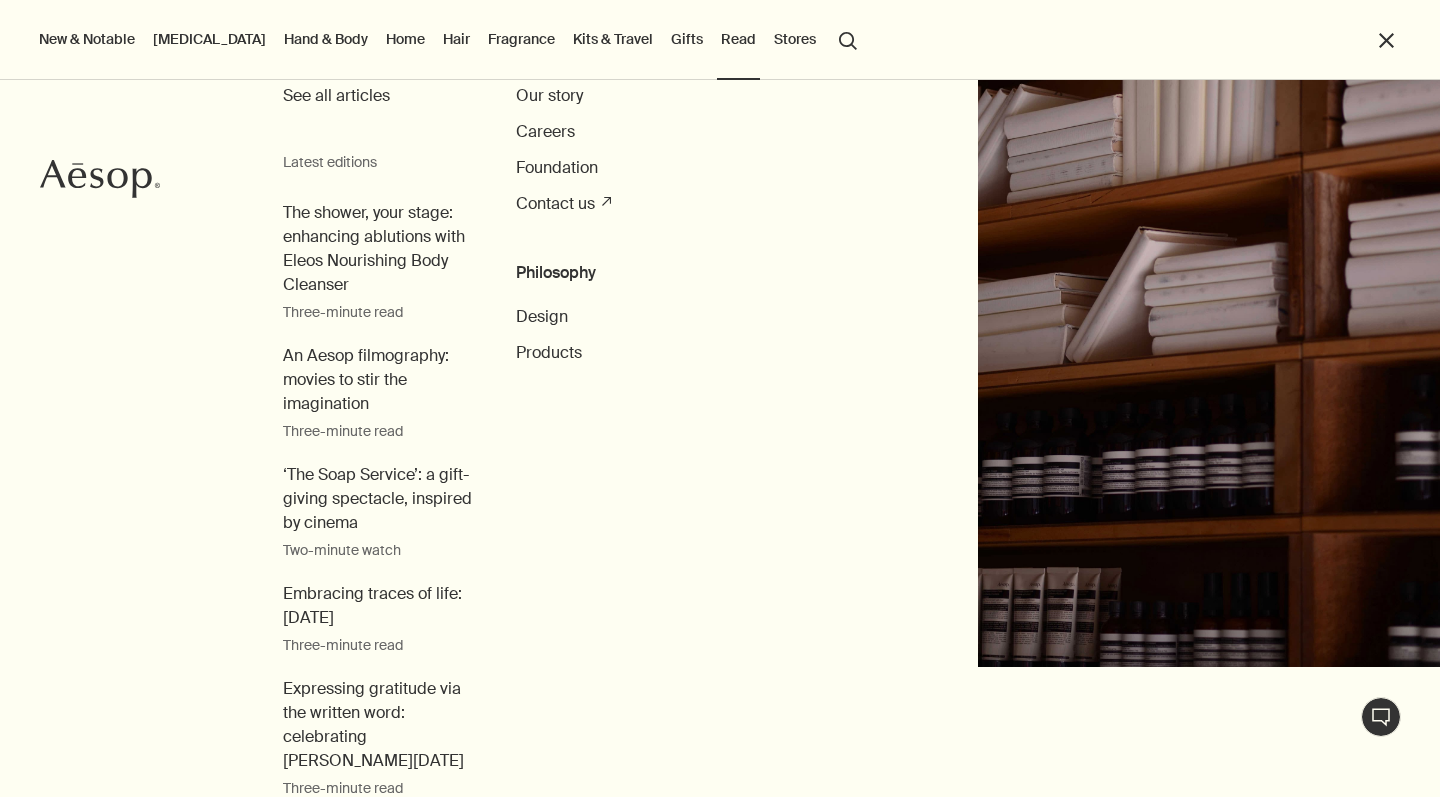click on "close" at bounding box center (1386, 40) 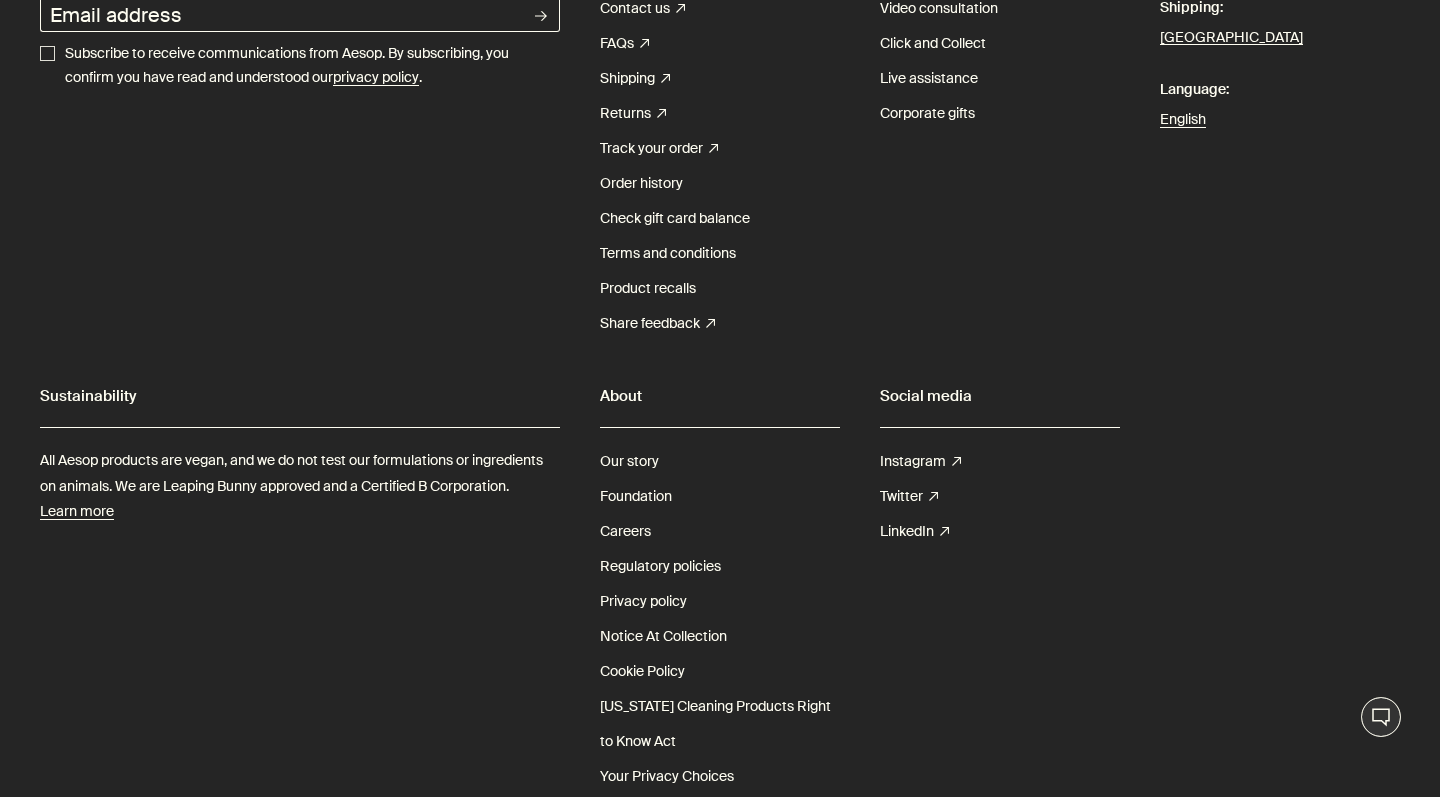 scroll, scrollTop: 8670, scrollLeft: 0, axis: vertical 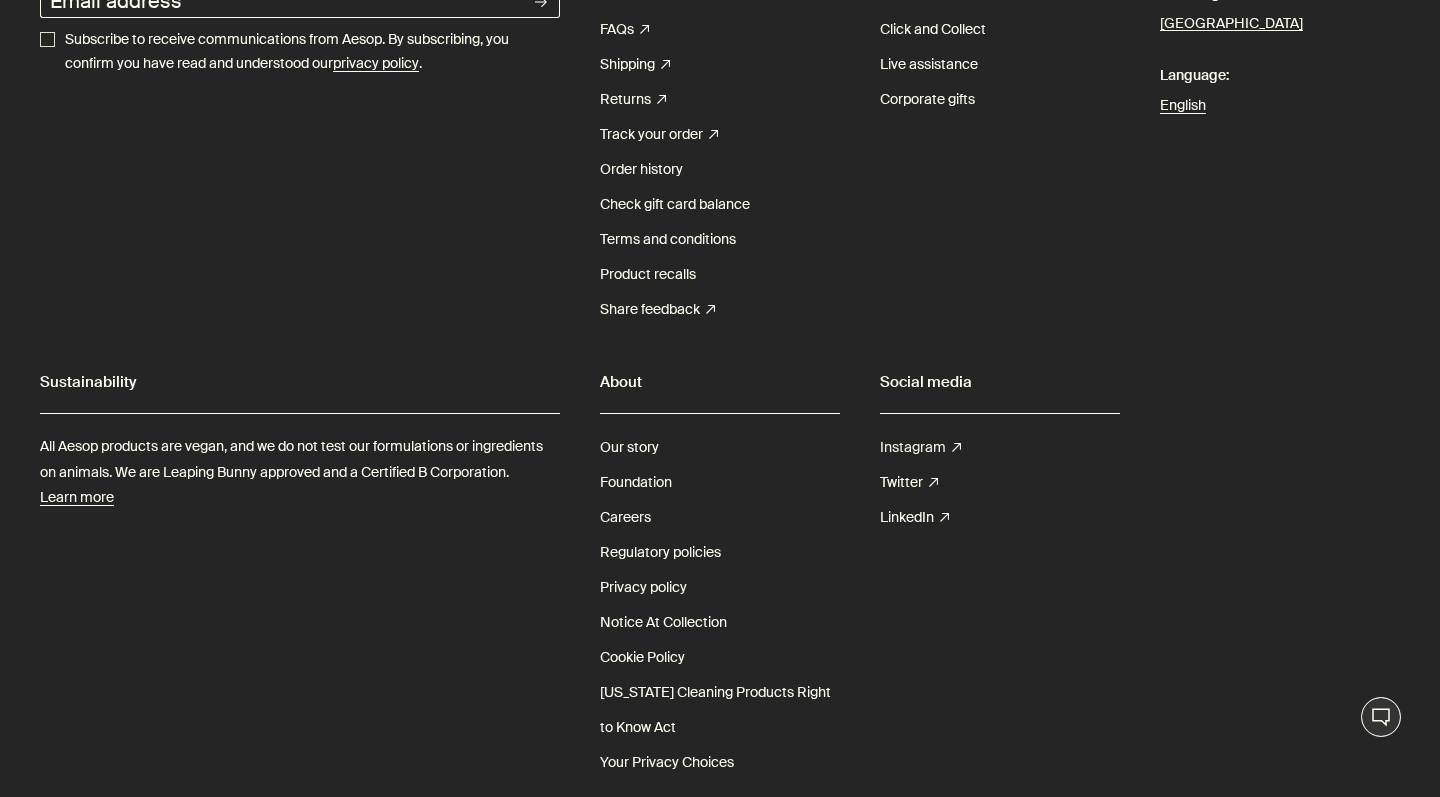 click on "Instagram   rightUpArrow" at bounding box center (920, 447) 